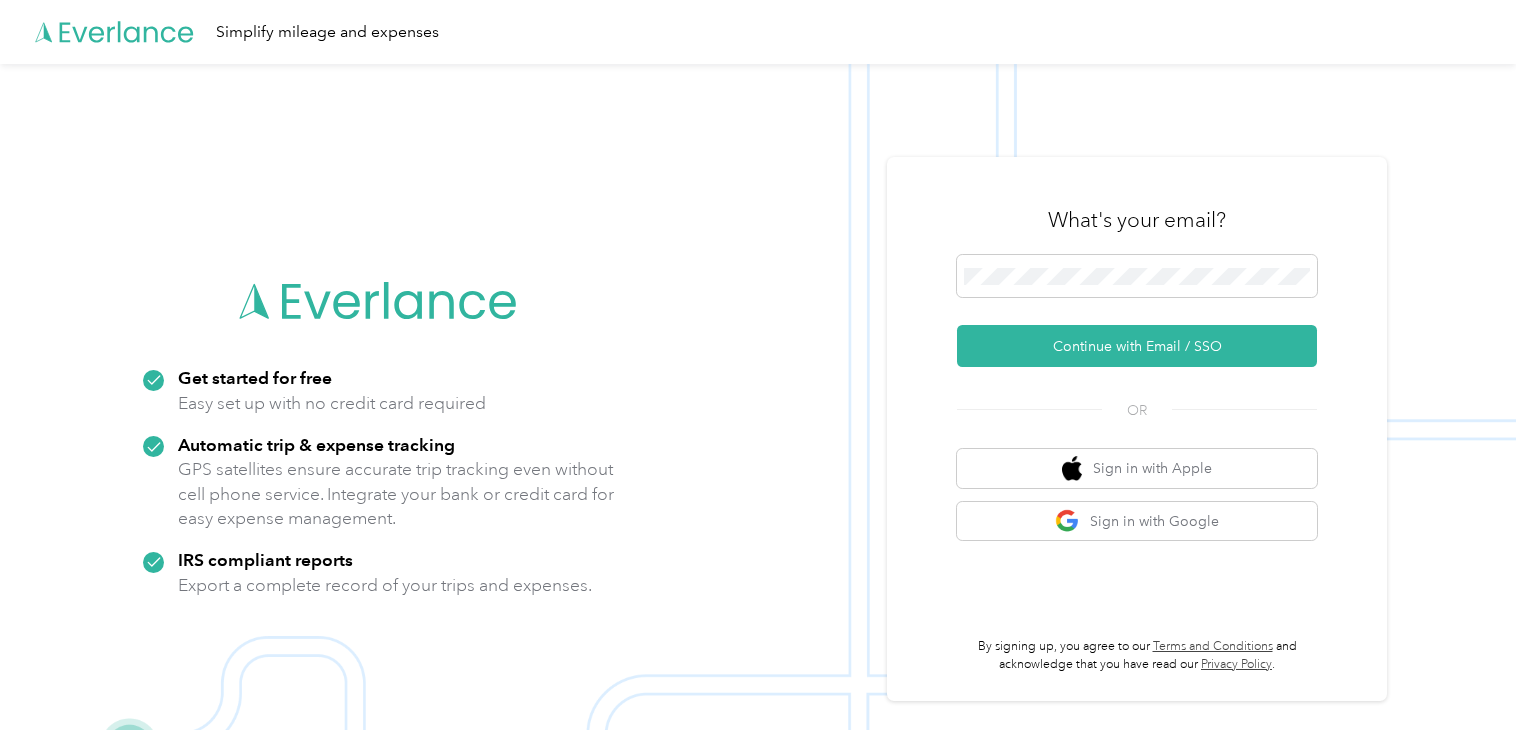 scroll, scrollTop: 0, scrollLeft: 0, axis: both 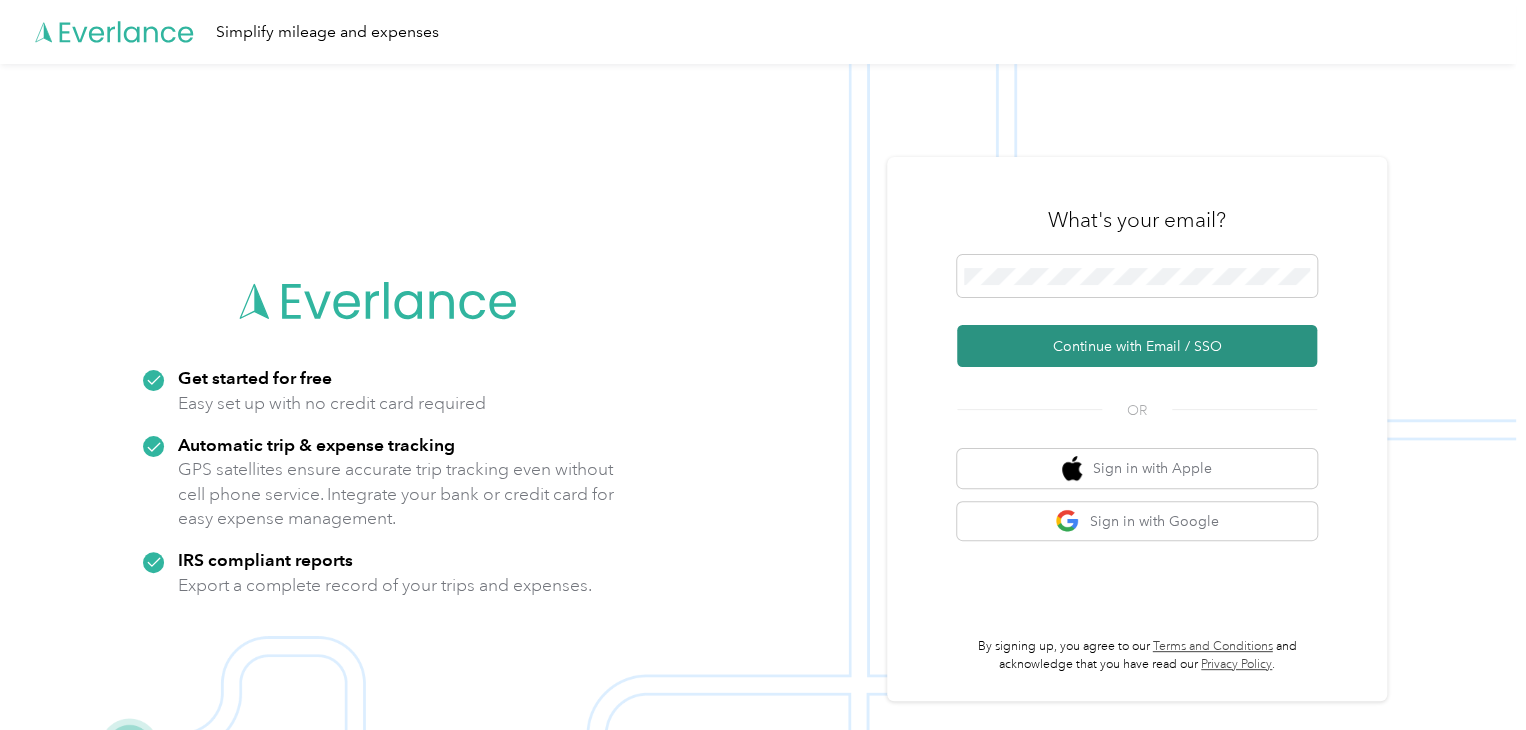 click on "Continue with Email / SSO" at bounding box center (1137, 346) 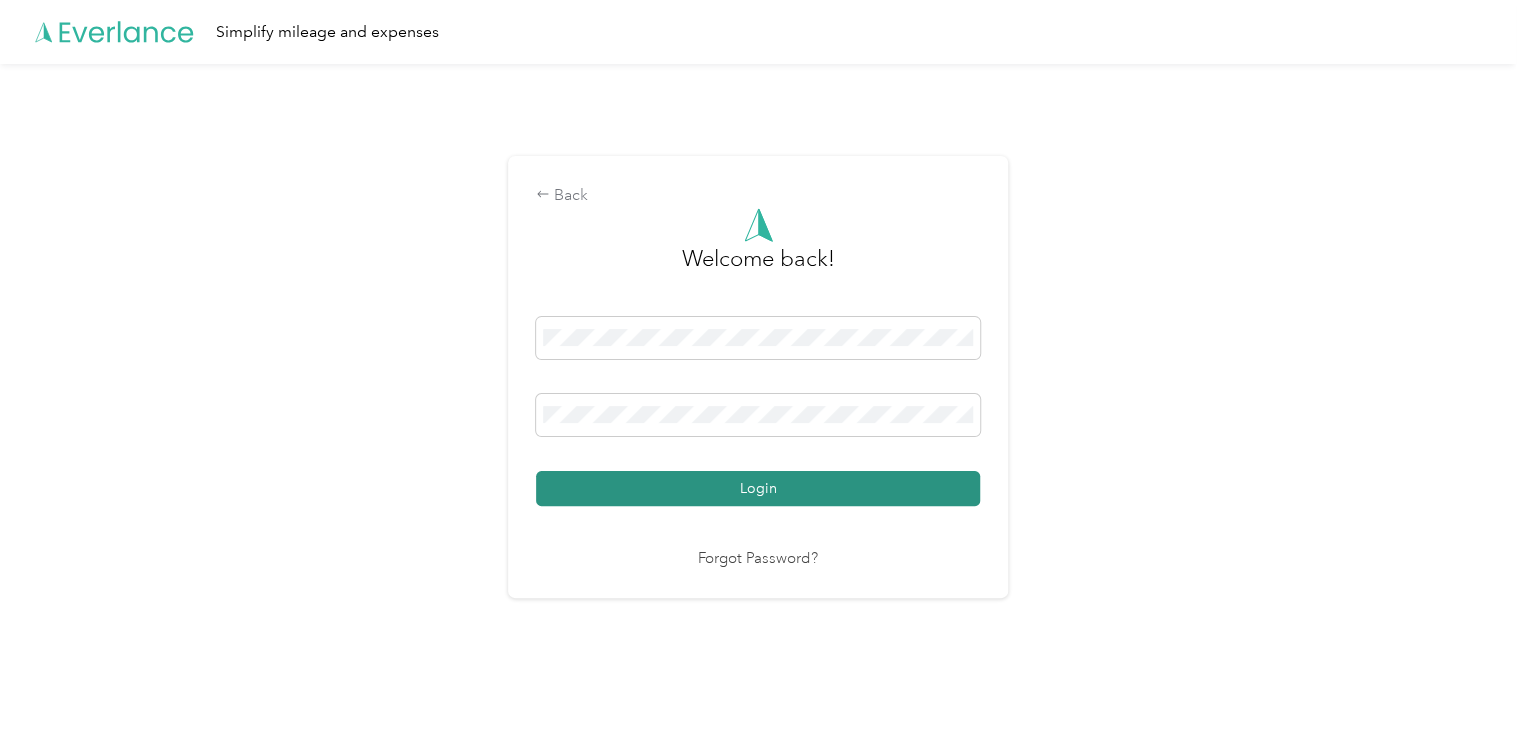 click on "Login" at bounding box center (758, 488) 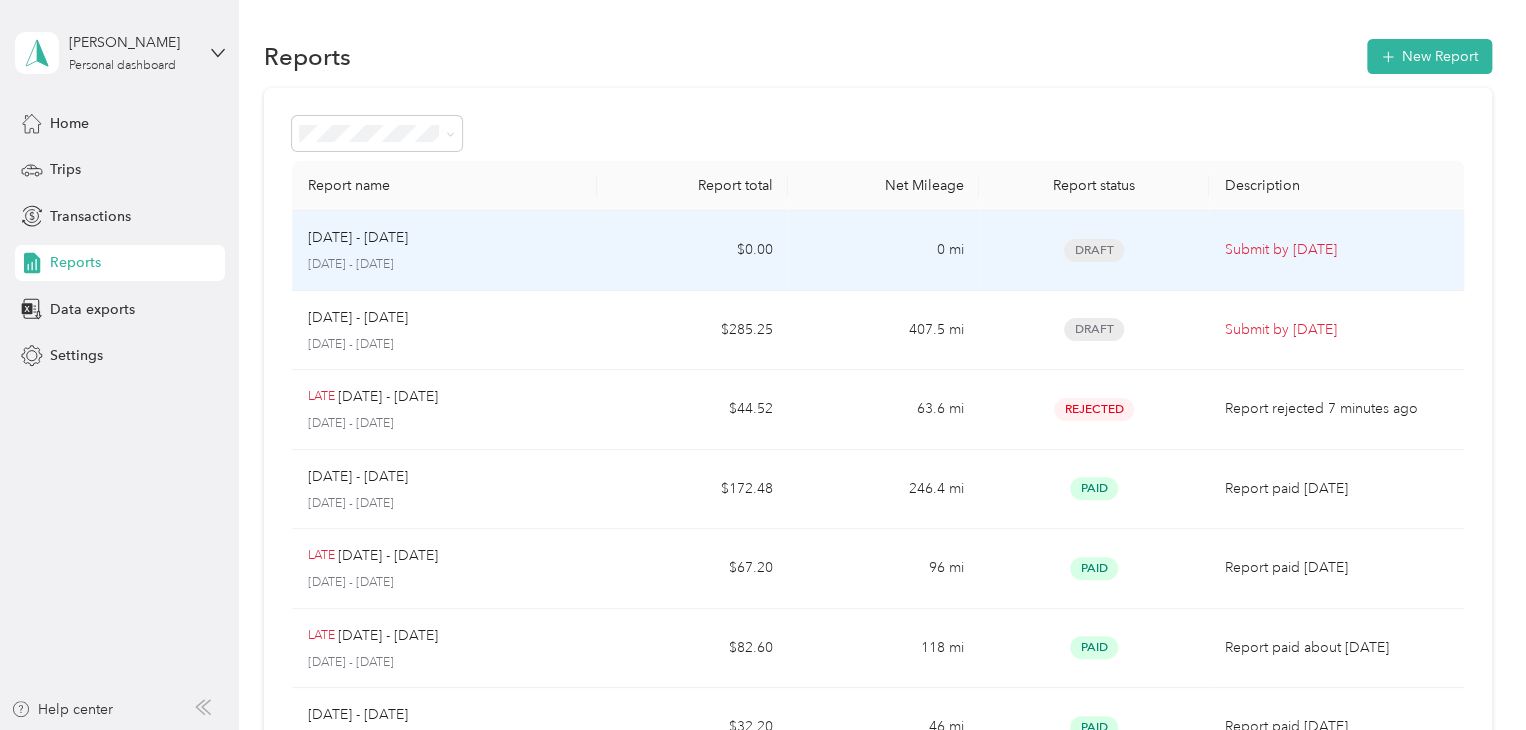 click on "[DATE] - [DATE]" at bounding box center [445, 238] 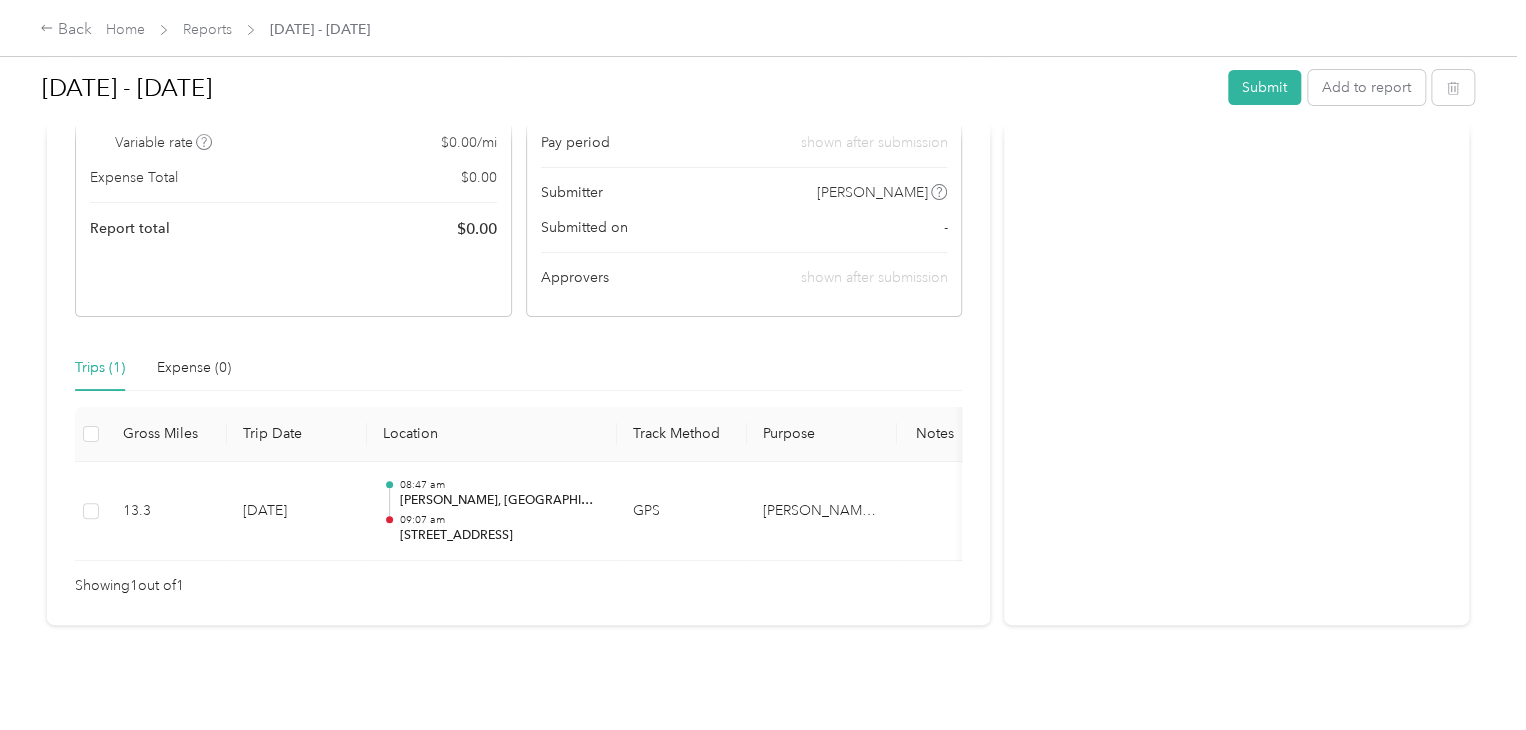 scroll, scrollTop: 0, scrollLeft: 0, axis: both 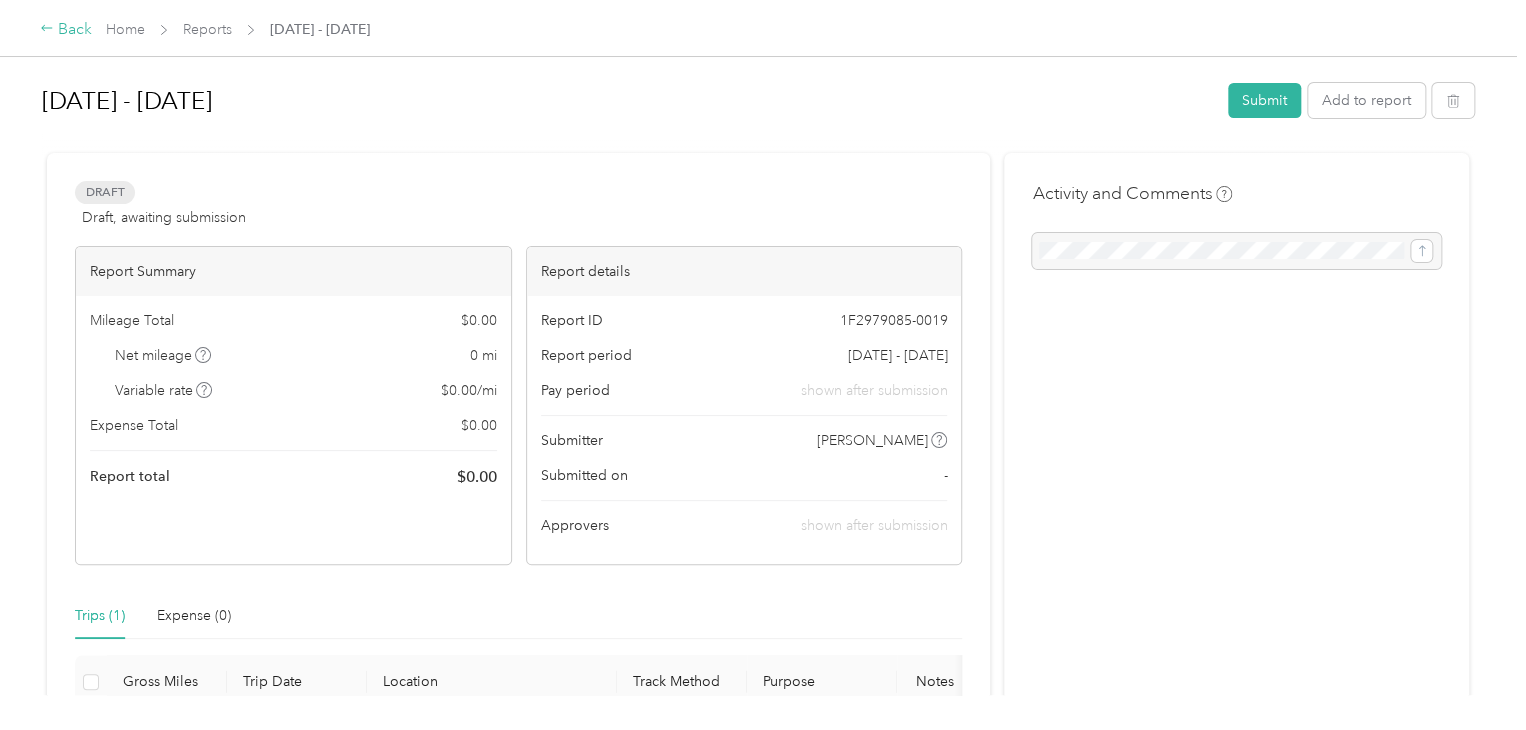 click 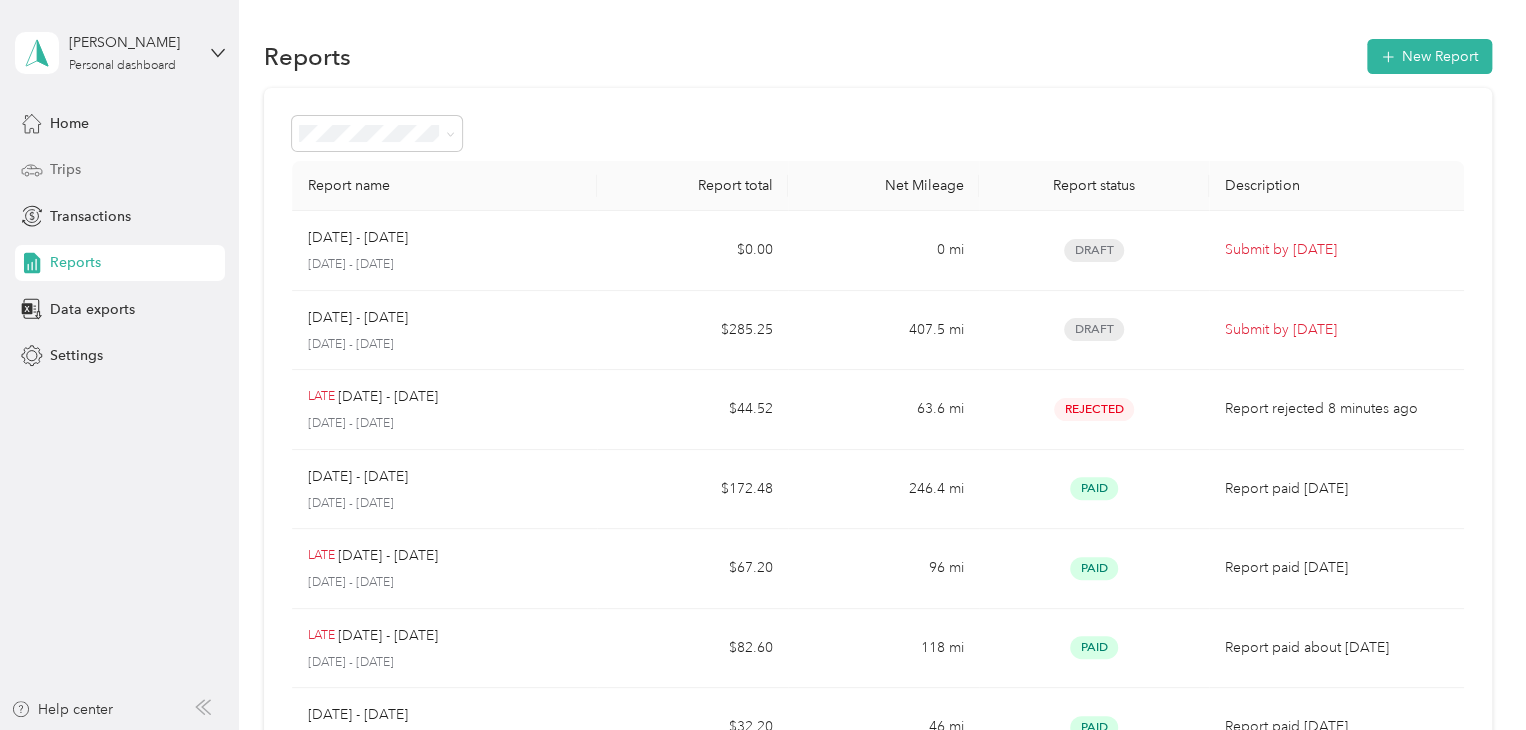 click on "Trips" at bounding box center [120, 170] 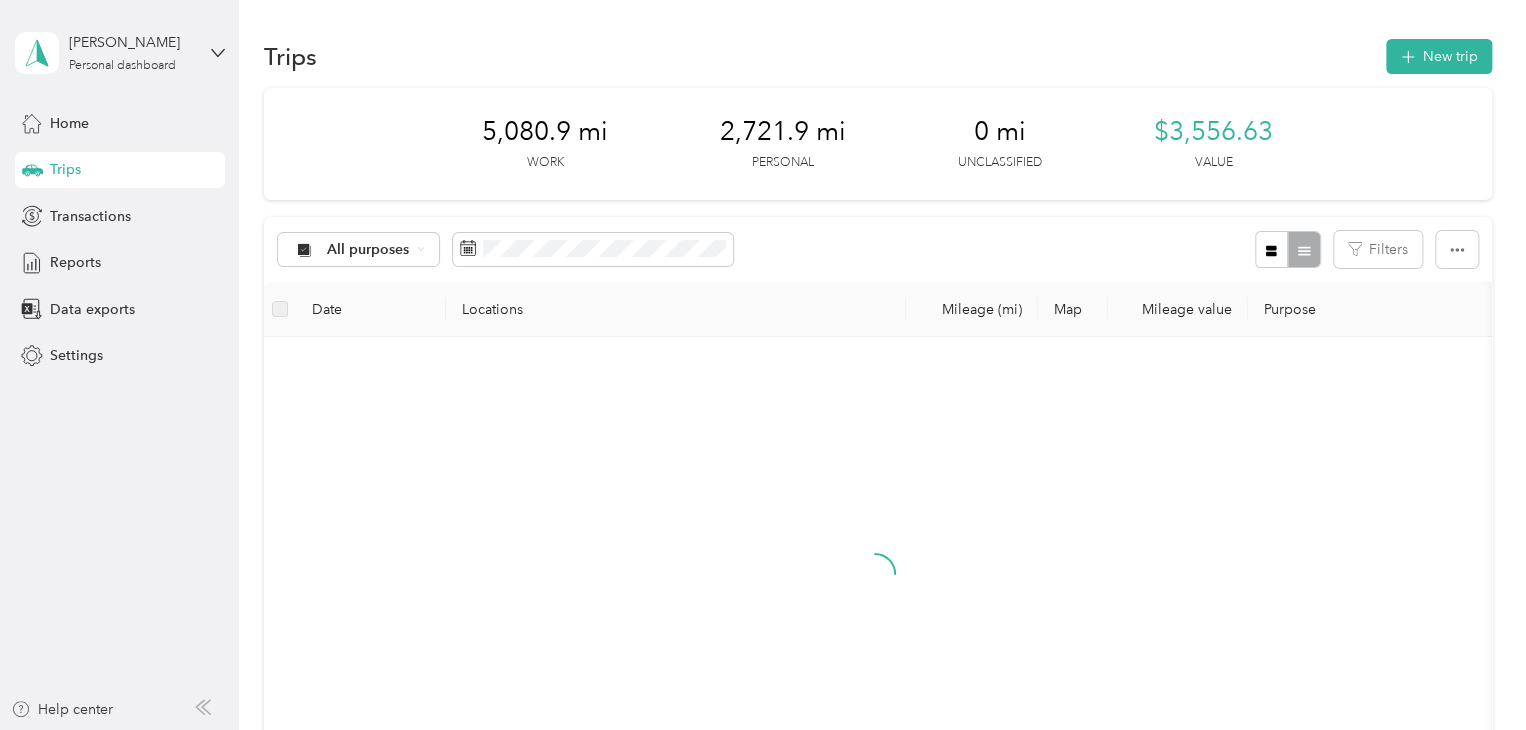 scroll, scrollTop: 477, scrollLeft: 0, axis: vertical 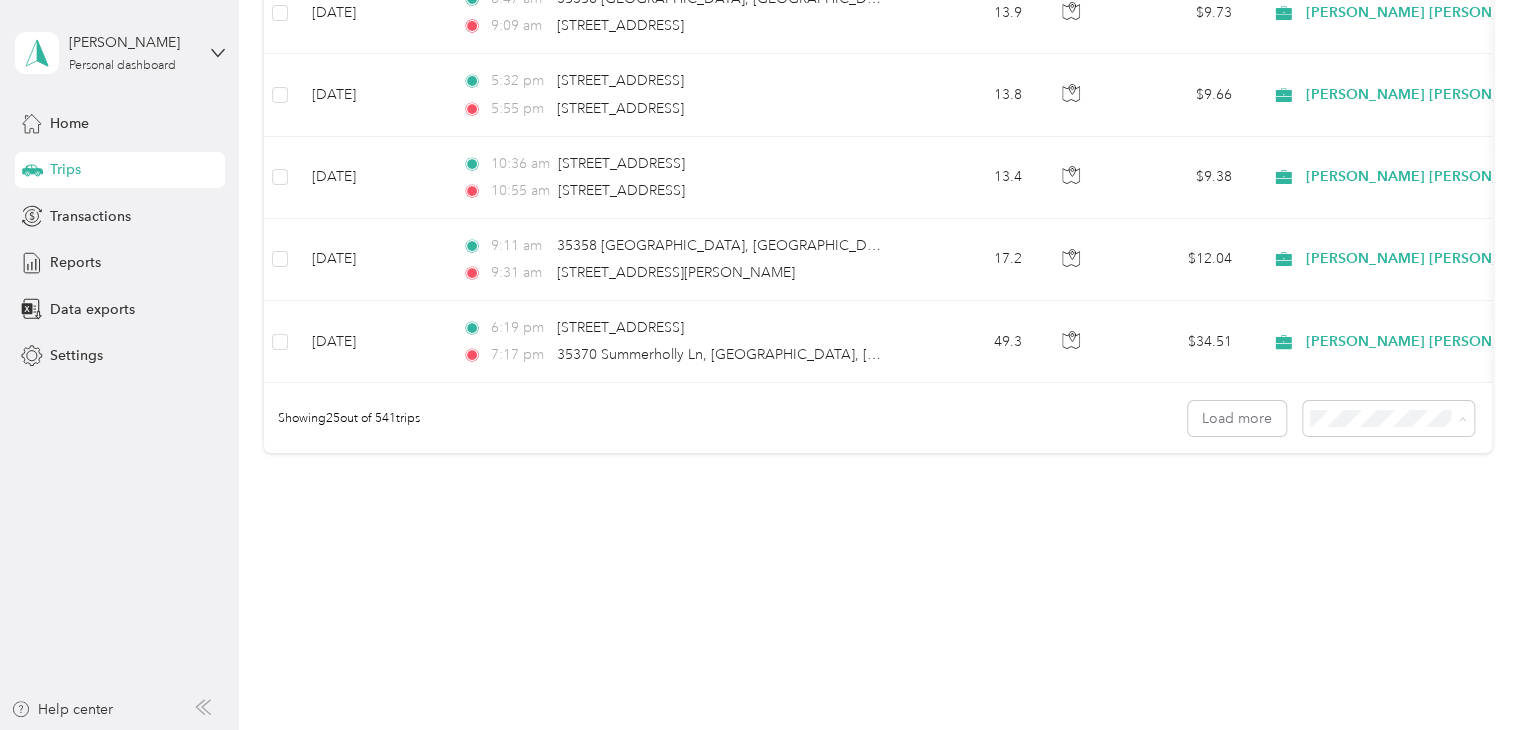 click on "100 per load" at bounding box center [1383, 524] 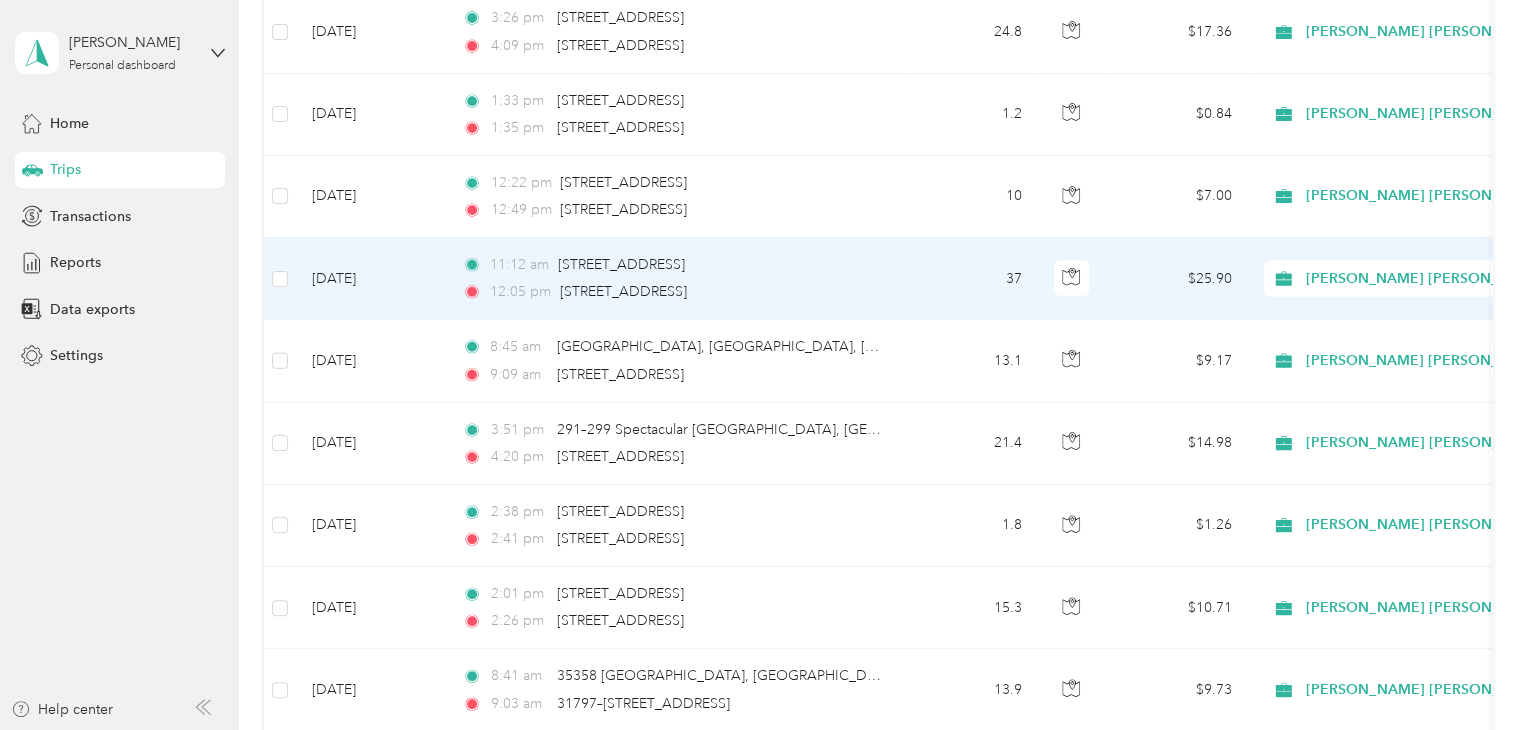 scroll, scrollTop: 2400, scrollLeft: 0, axis: vertical 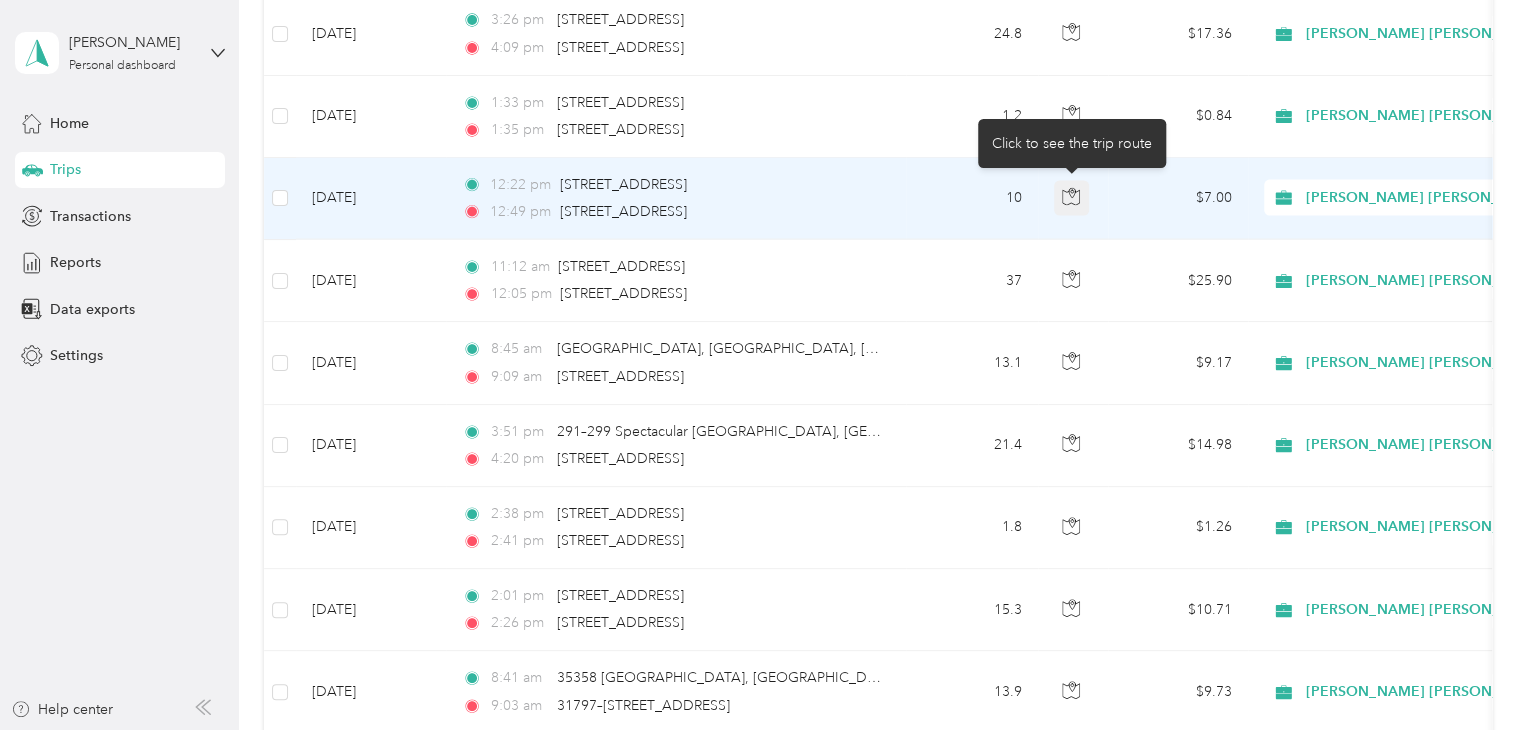 click 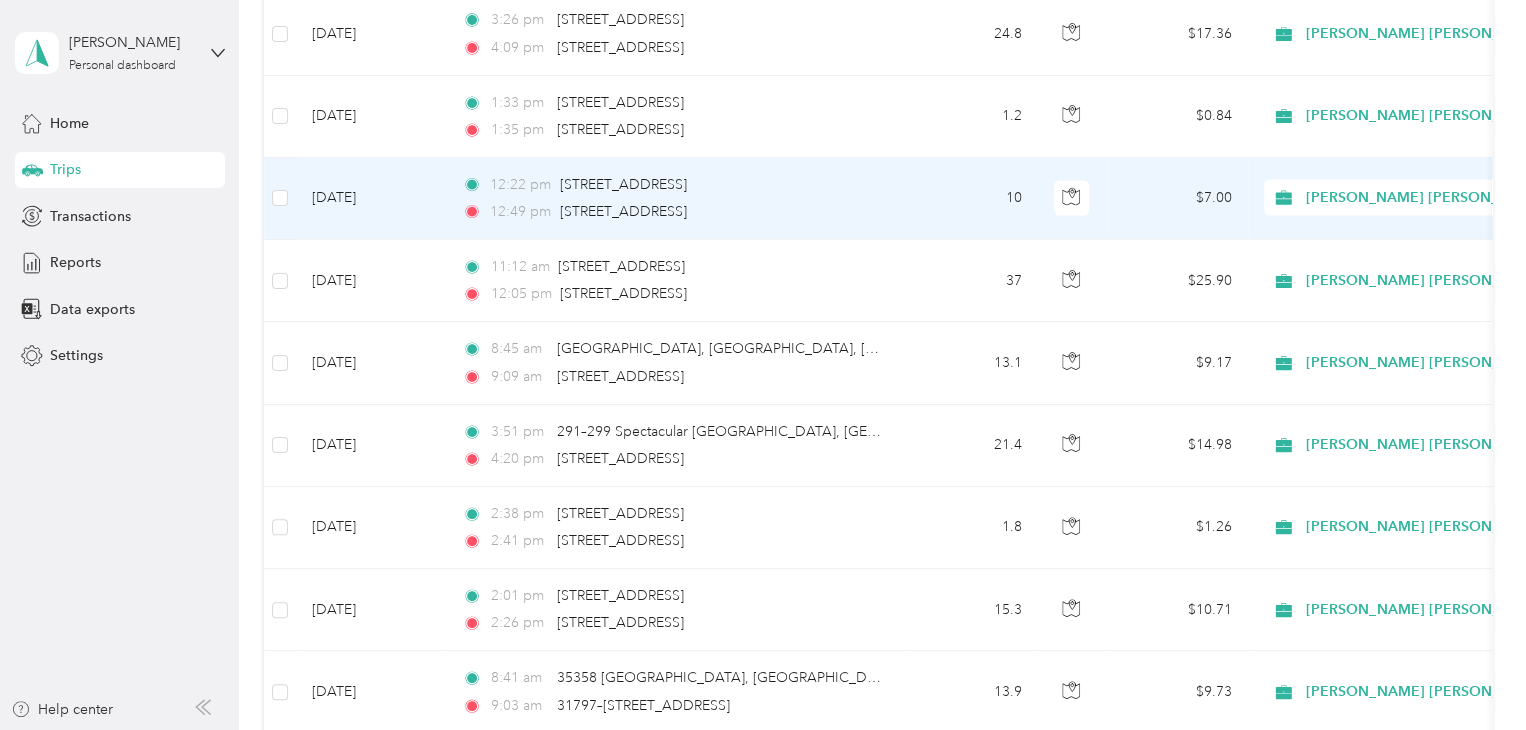 click on "12:22 pm [STREET_ADDRESS]" at bounding box center (672, 185) 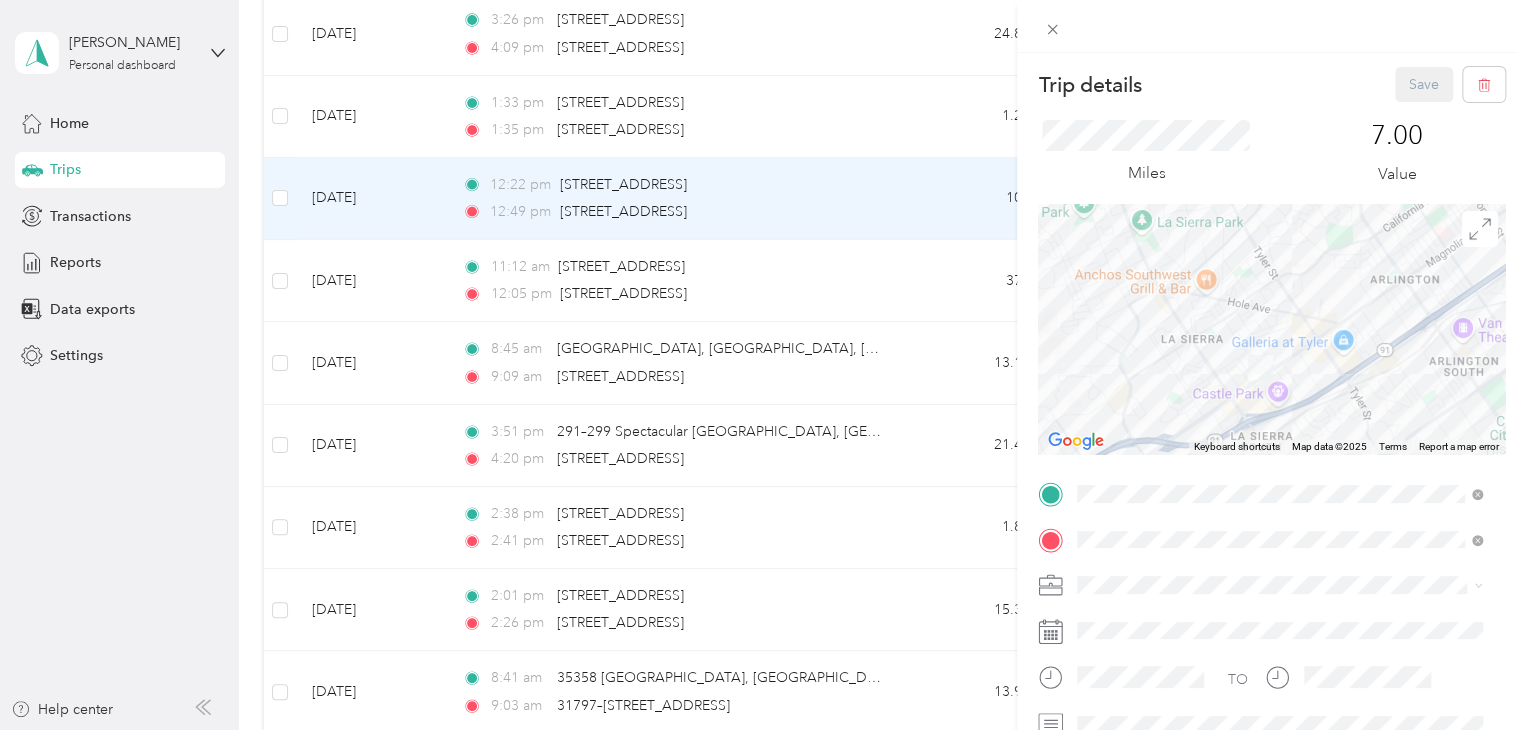 drag, startPoint x: 1257, startPoint y: 386, endPoint x: 1259, endPoint y: 245, distance: 141.01419 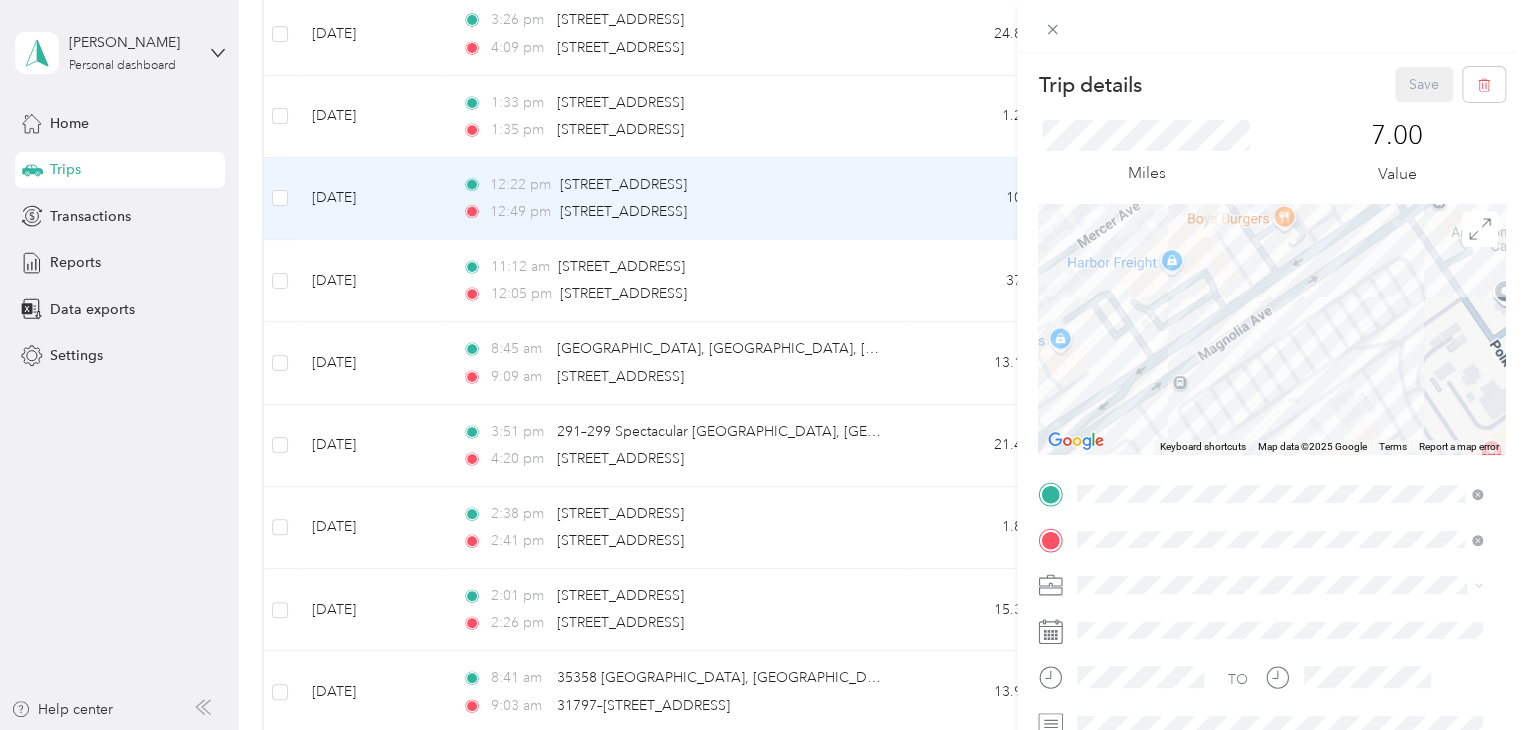 drag, startPoint x: 1222, startPoint y: 273, endPoint x: 1159, endPoint y: 450, distance: 187.87762 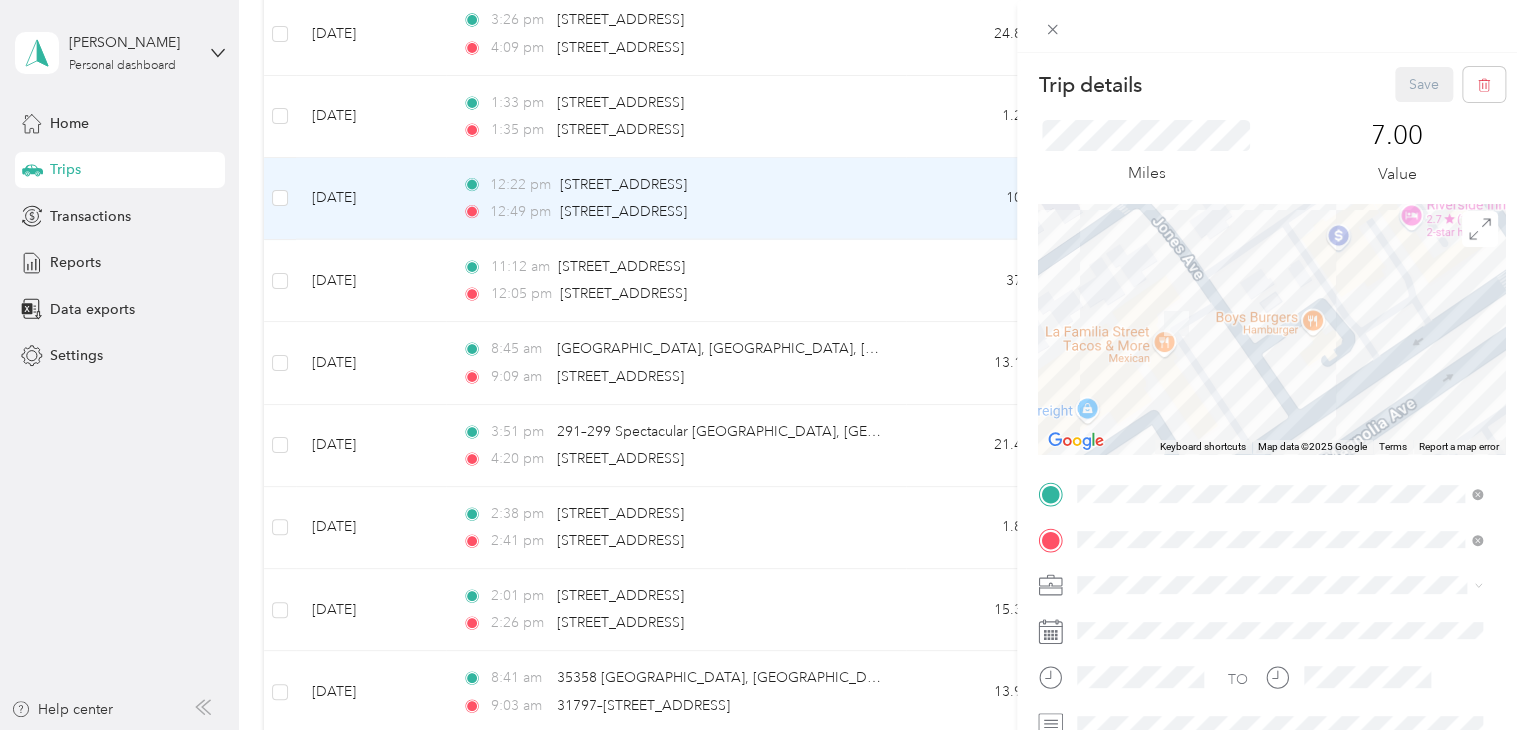 drag, startPoint x: 1182, startPoint y: 253, endPoint x: 1132, endPoint y: 452, distance: 205.18529 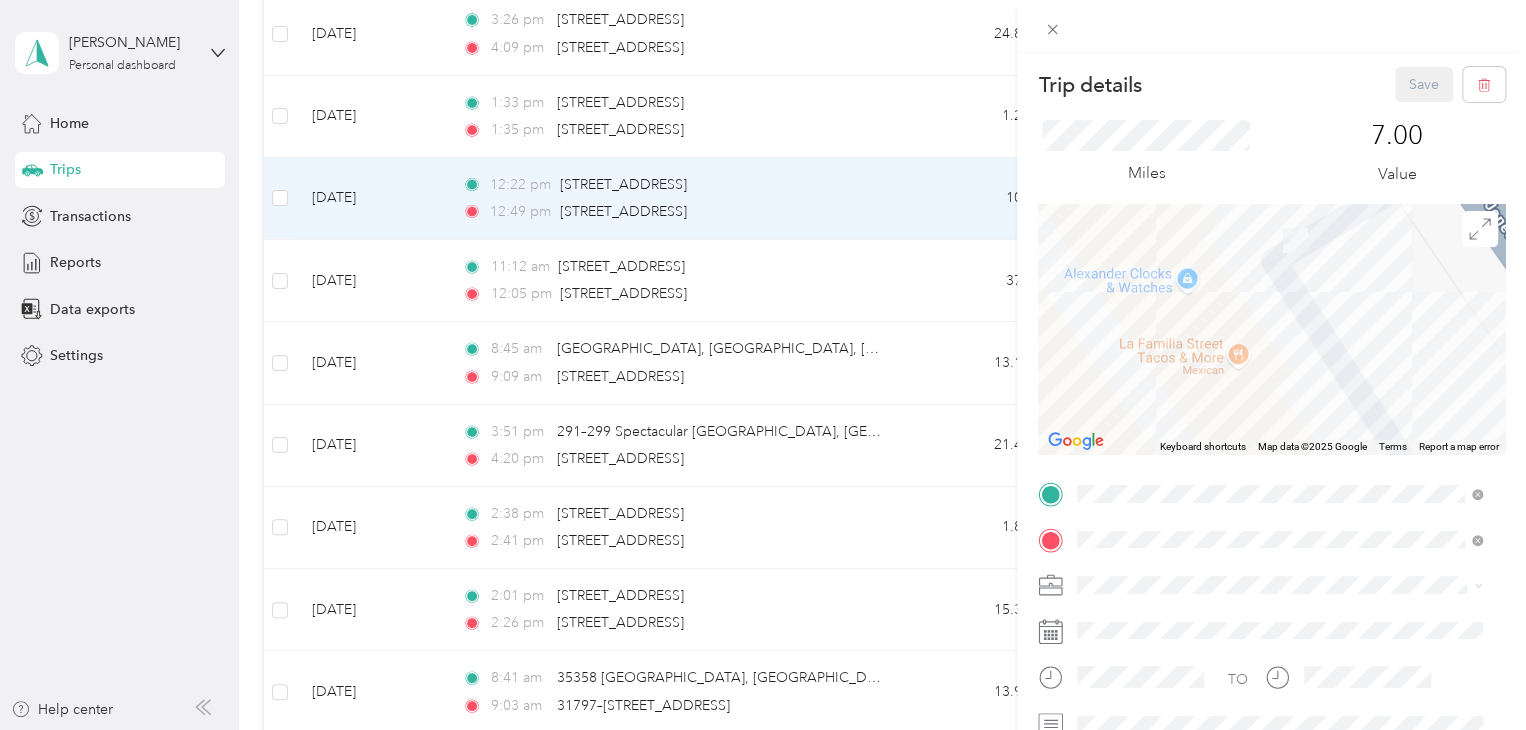 drag, startPoint x: 1152, startPoint y: 307, endPoint x: 1316, endPoint y: 441, distance: 211.78291 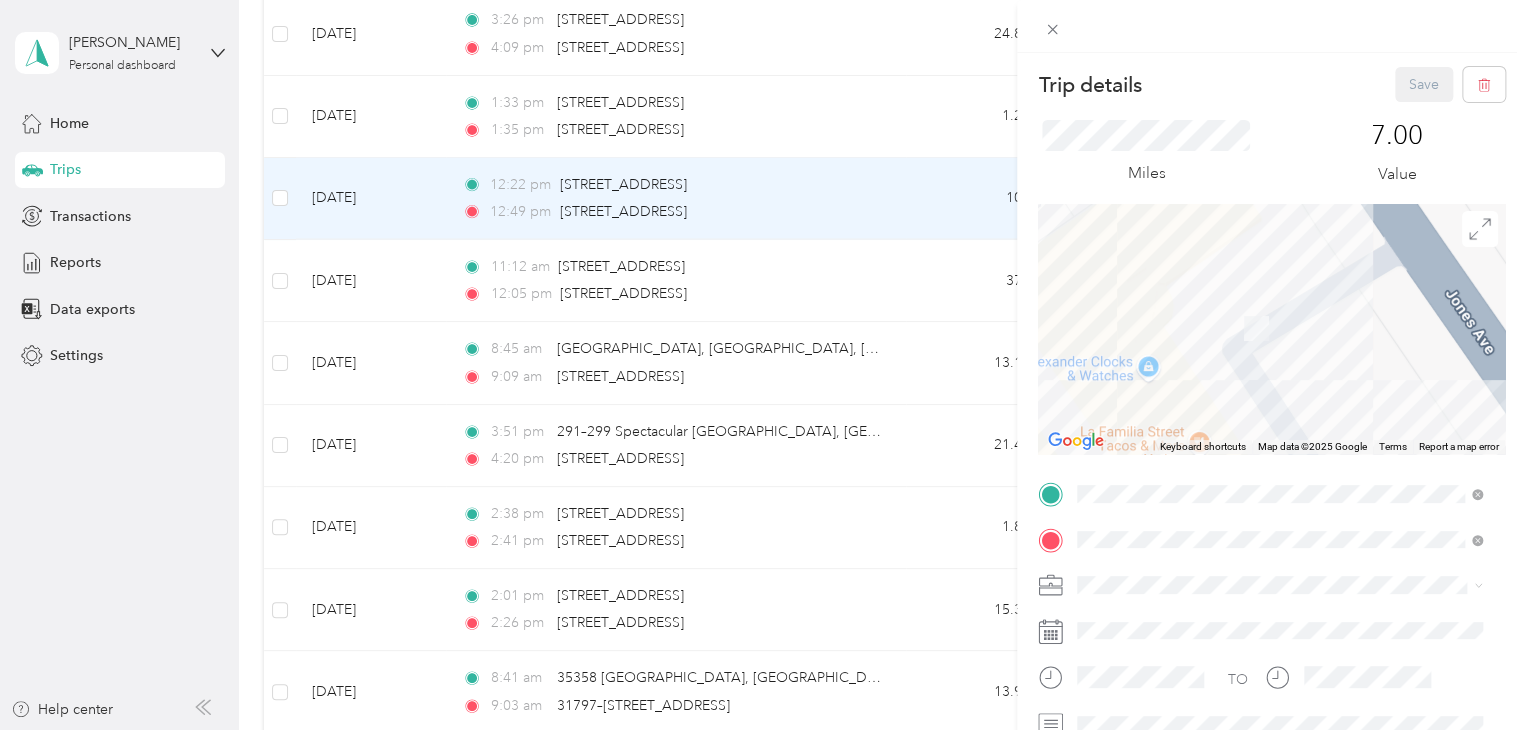drag, startPoint x: 1303, startPoint y: 280, endPoint x: 1248, endPoint y: 423, distance: 153.21227 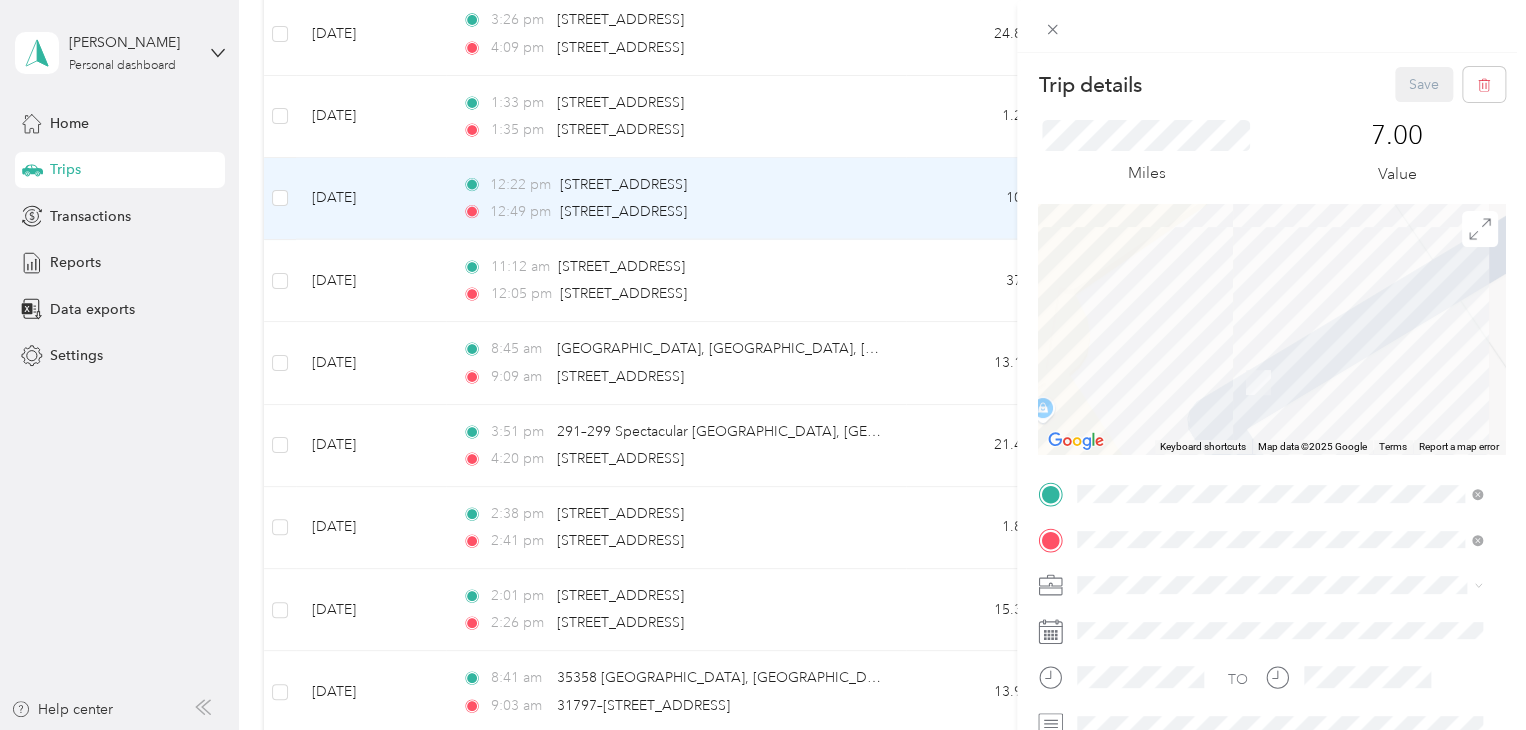 drag, startPoint x: 1256, startPoint y: 362, endPoint x: 1335, endPoint y: 262, distance: 127.440186 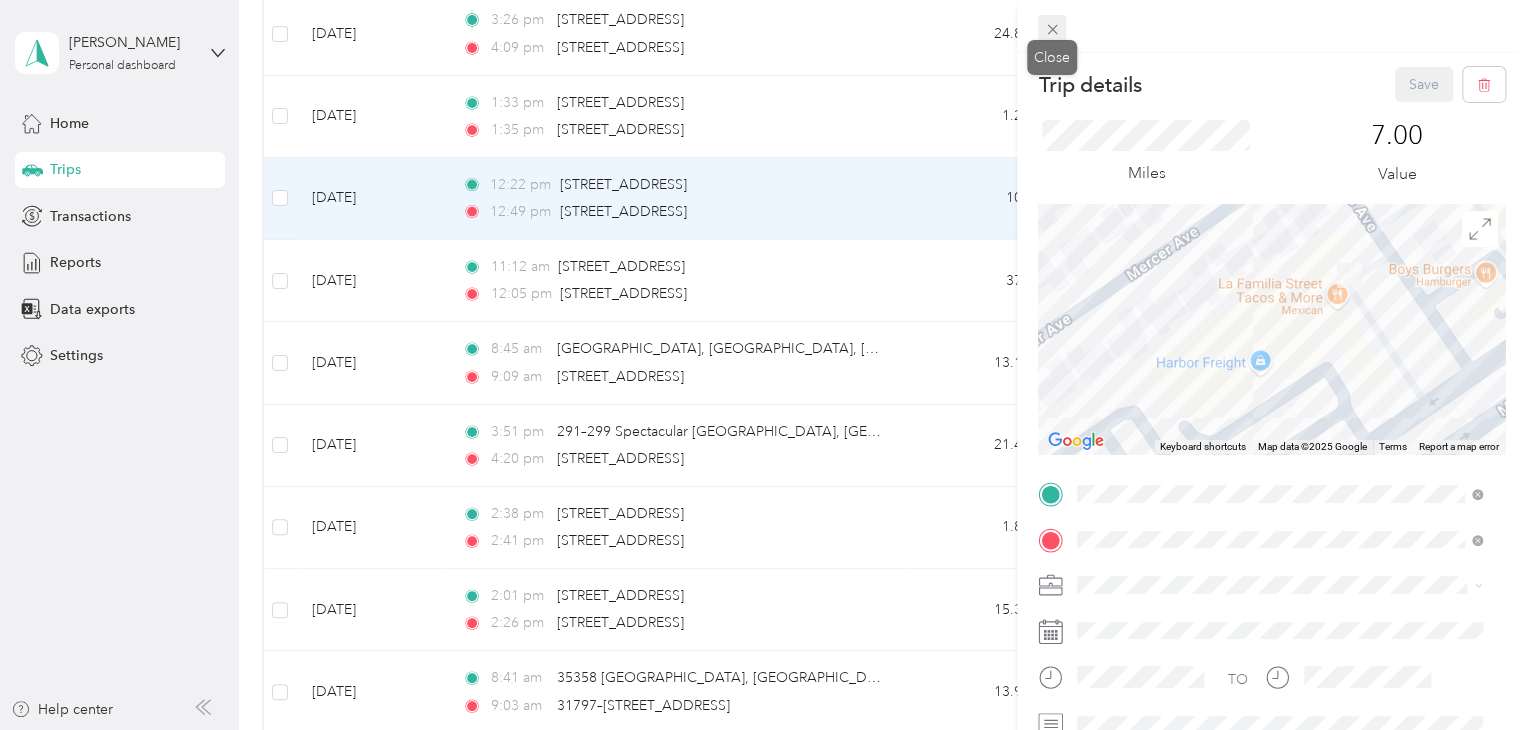click 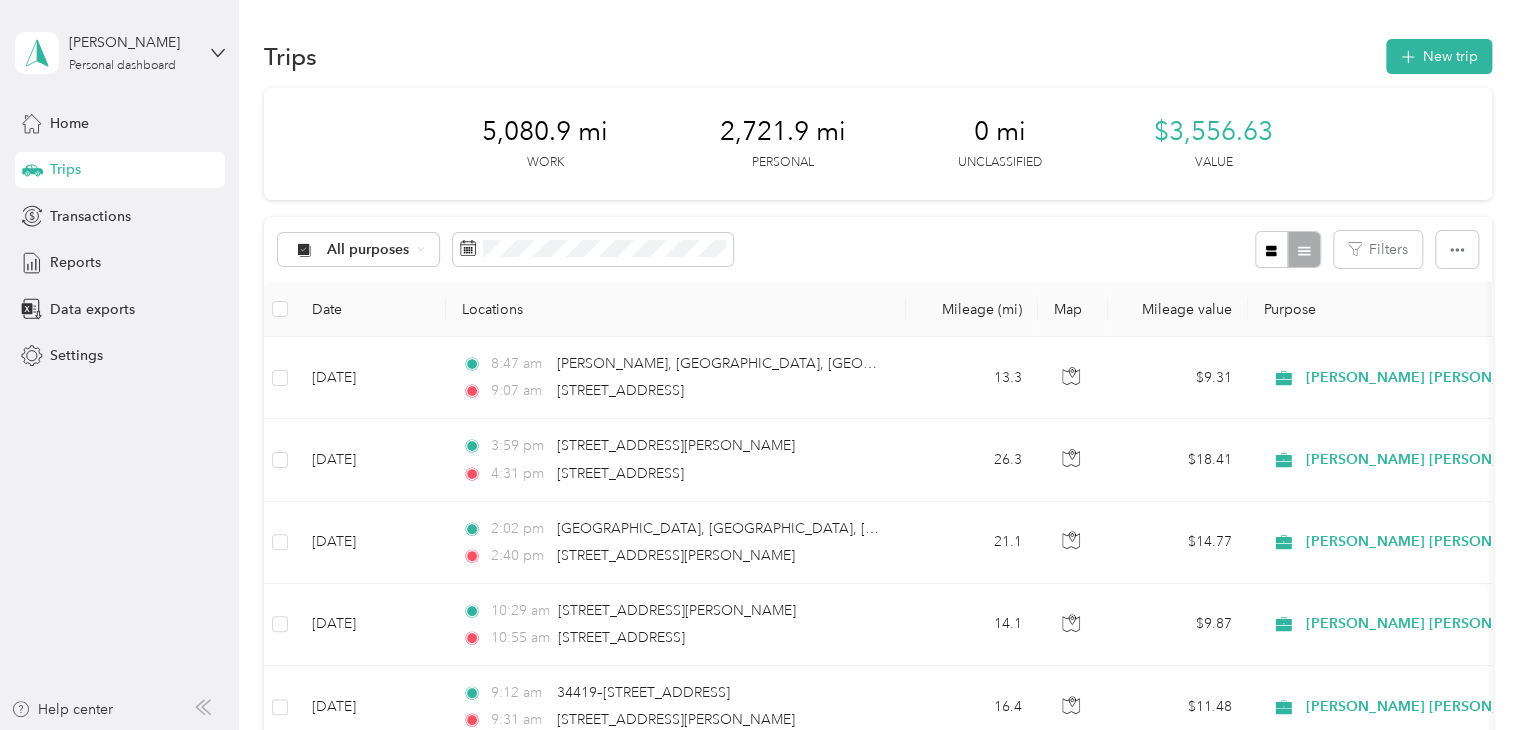 scroll, scrollTop: 0, scrollLeft: 0, axis: both 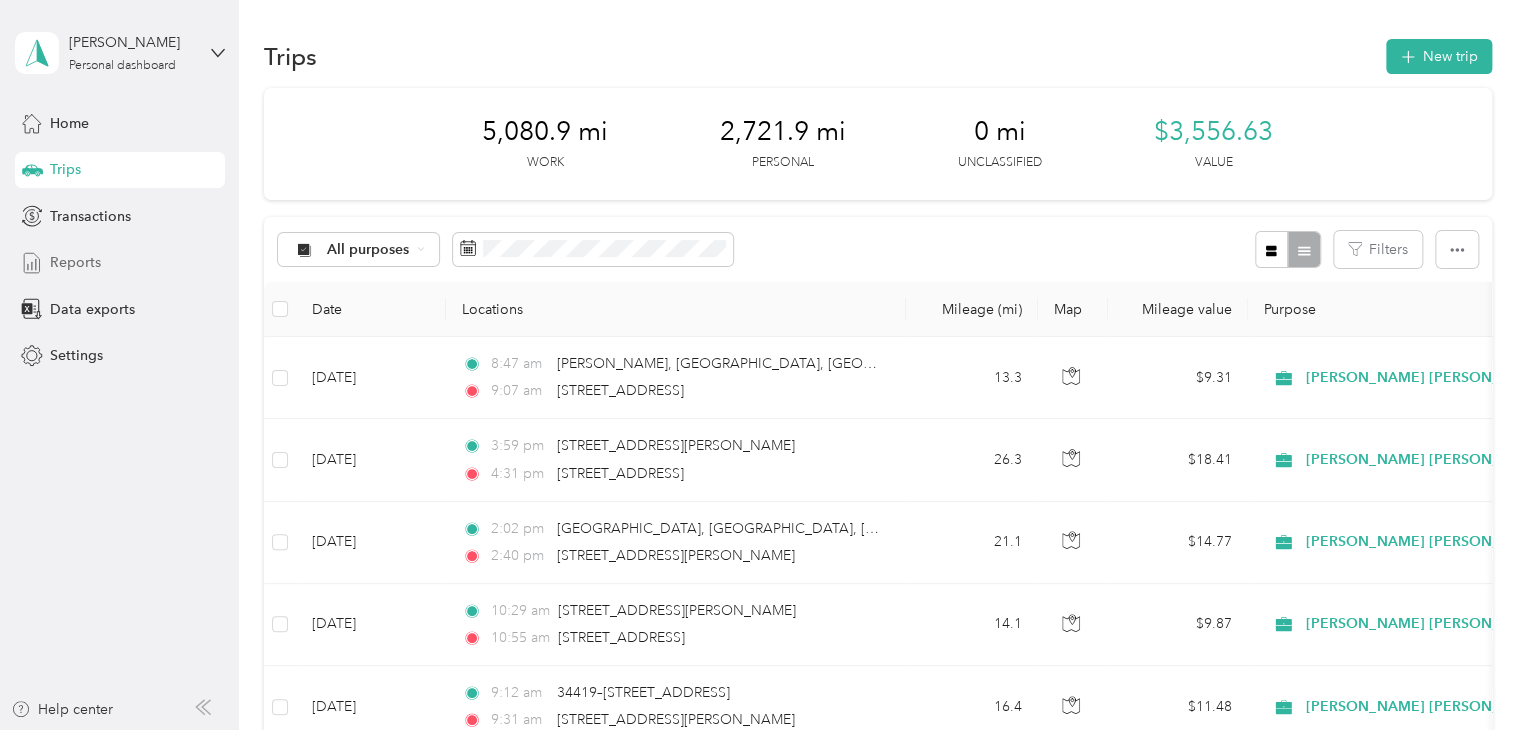 click on "Reports" at bounding box center (75, 262) 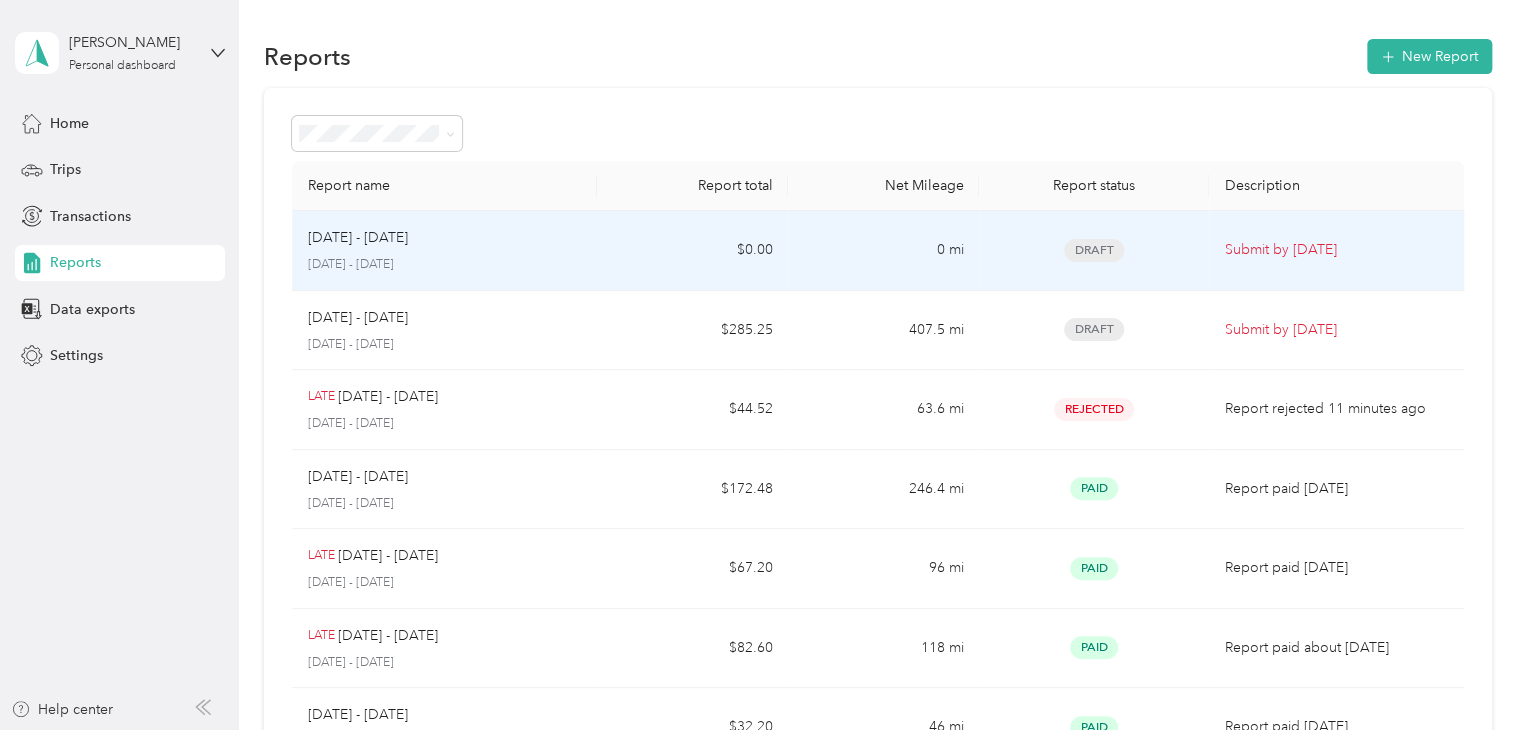 click on "[DATE] - [DATE] [DATE] - [DATE]" at bounding box center (445, 251) 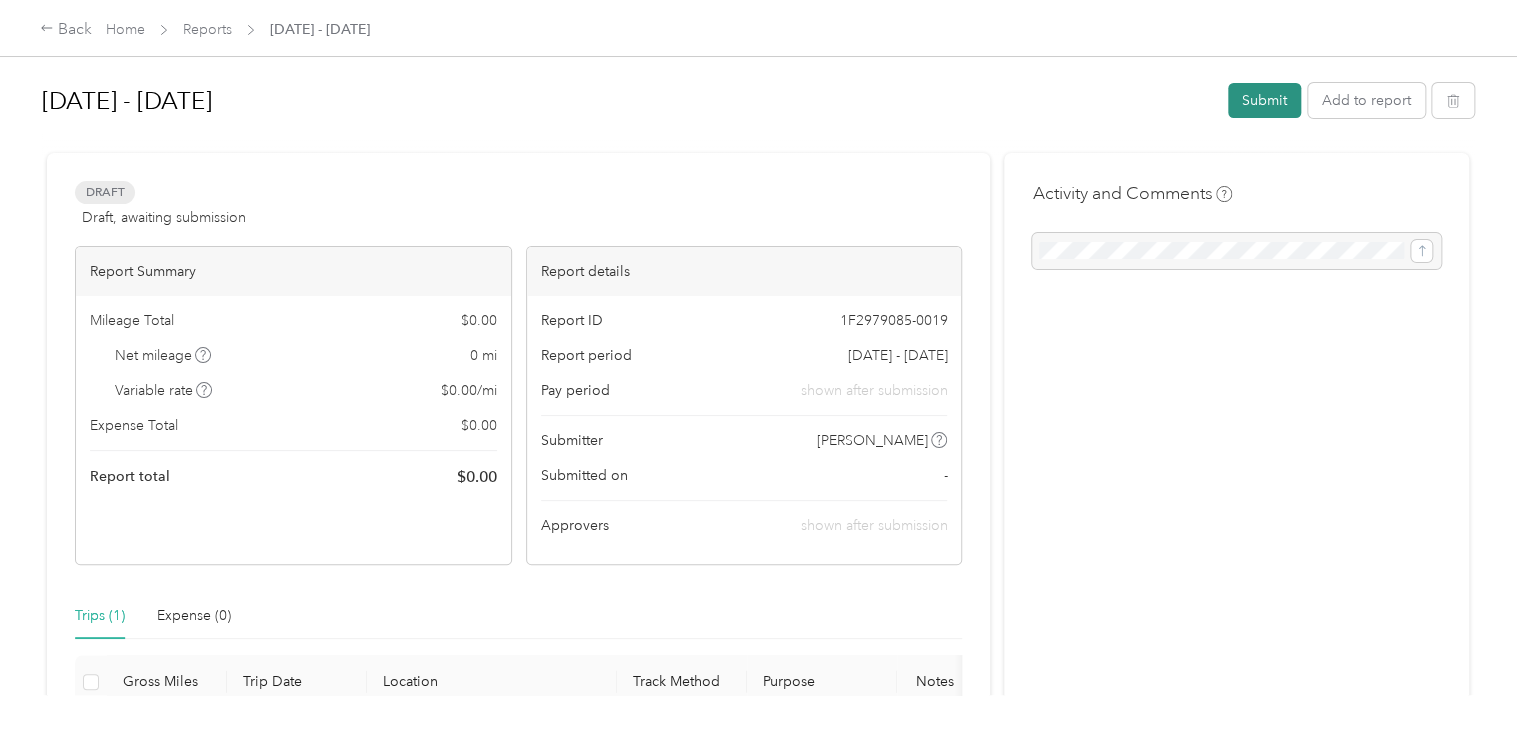click on "Submit" at bounding box center [1264, 100] 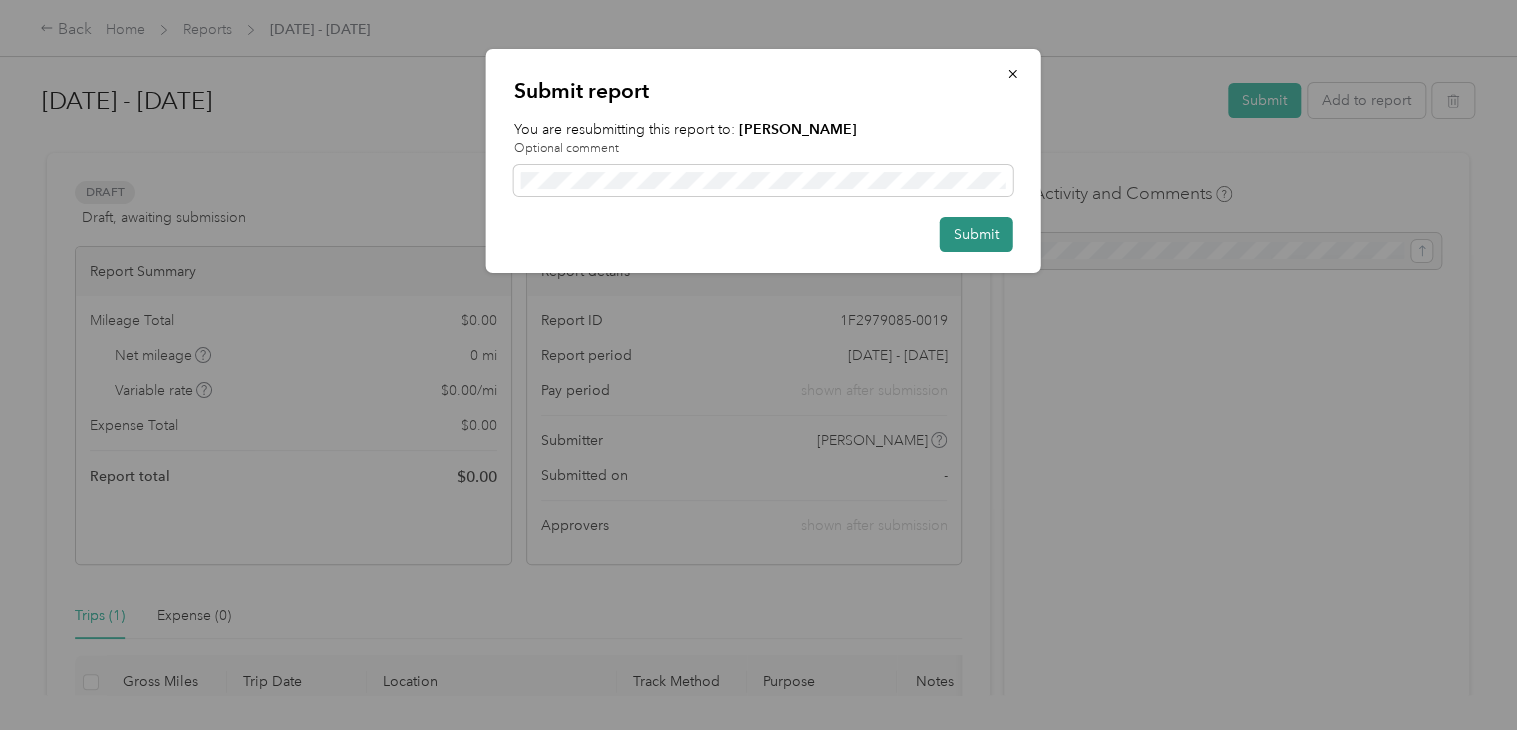click on "Submit" at bounding box center (976, 234) 